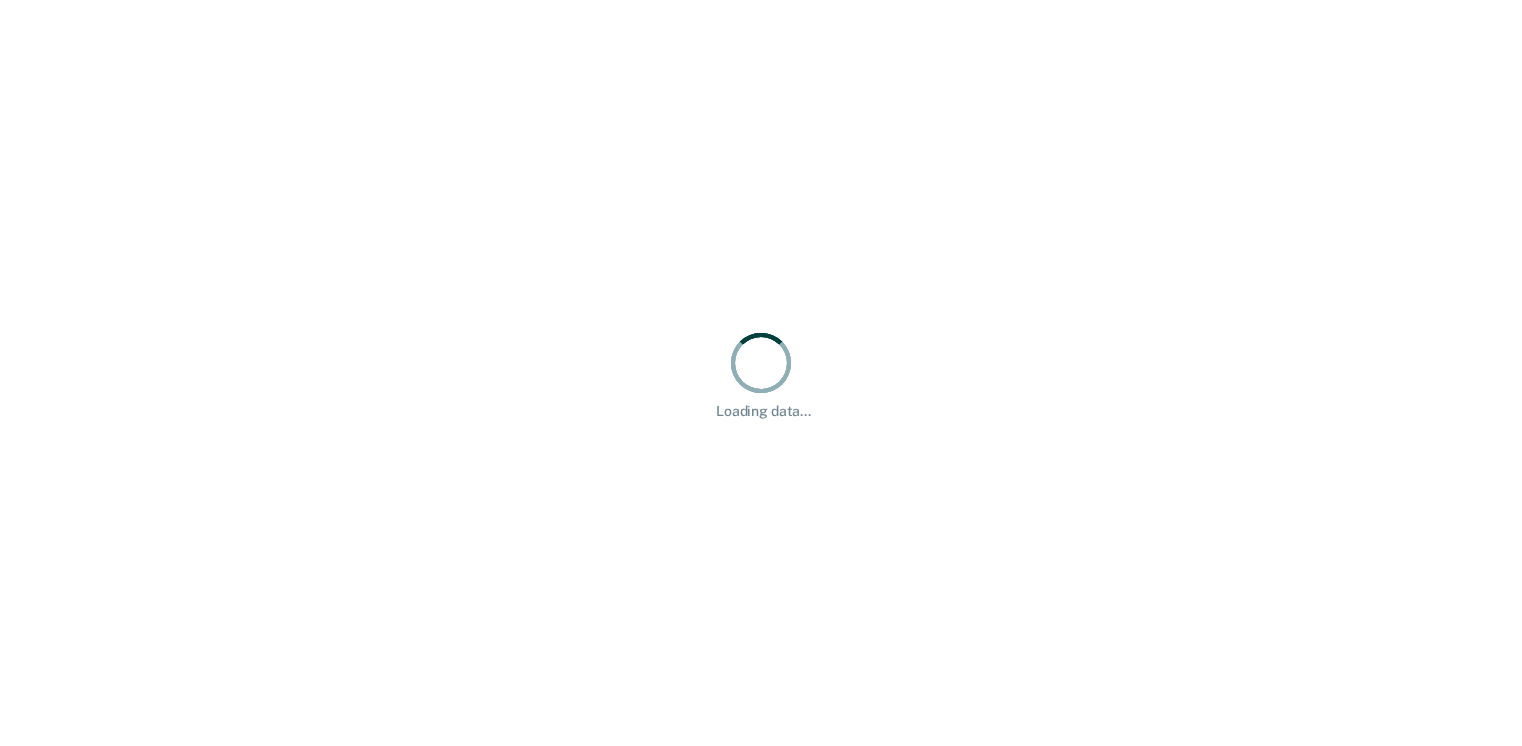 scroll, scrollTop: 0, scrollLeft: 0, axis: both 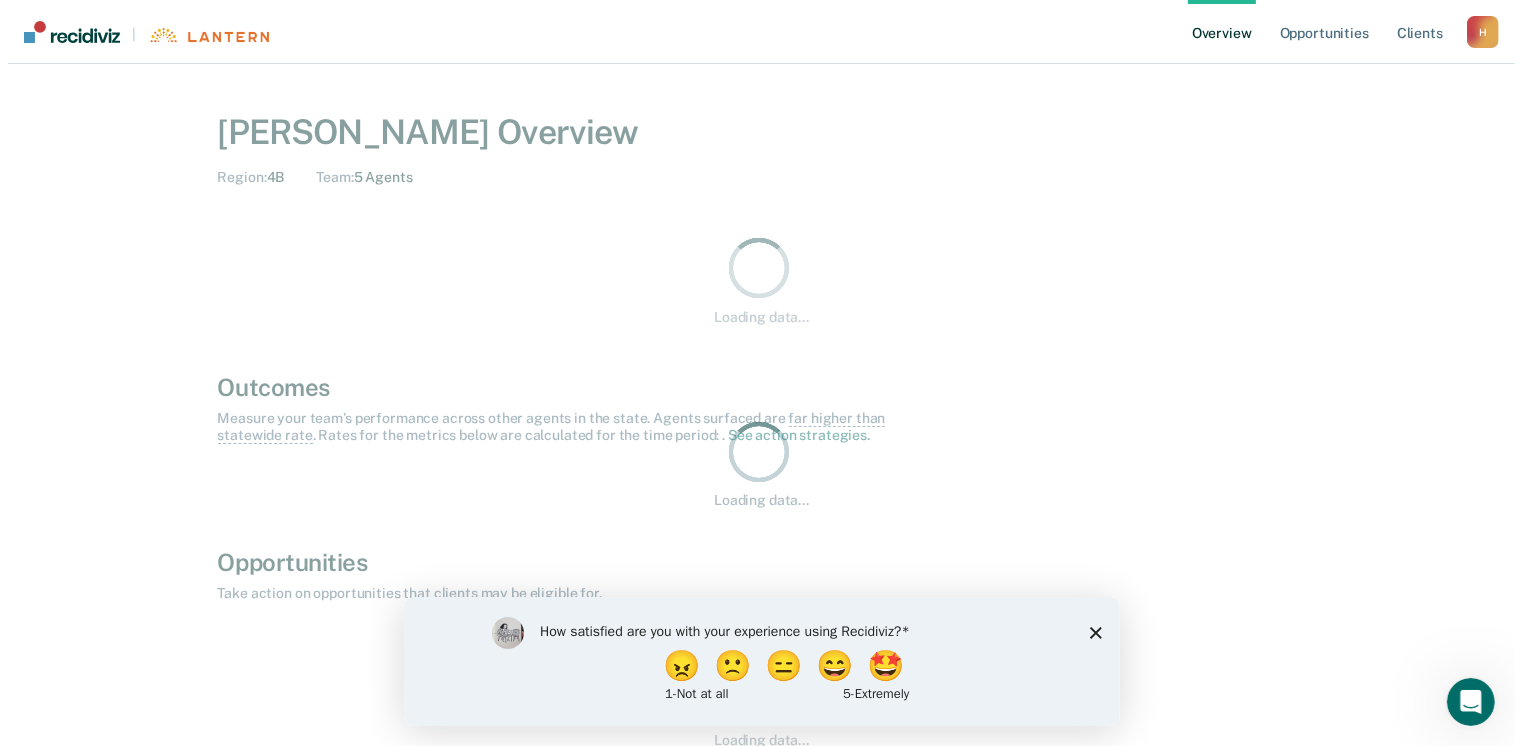 click on "How satisfied are you with your experience using Recidiviz? 😠 🙁 😑 😄 🤩 1  -  Not at all 5  -  Extremely" at bounding box center (760, 660) 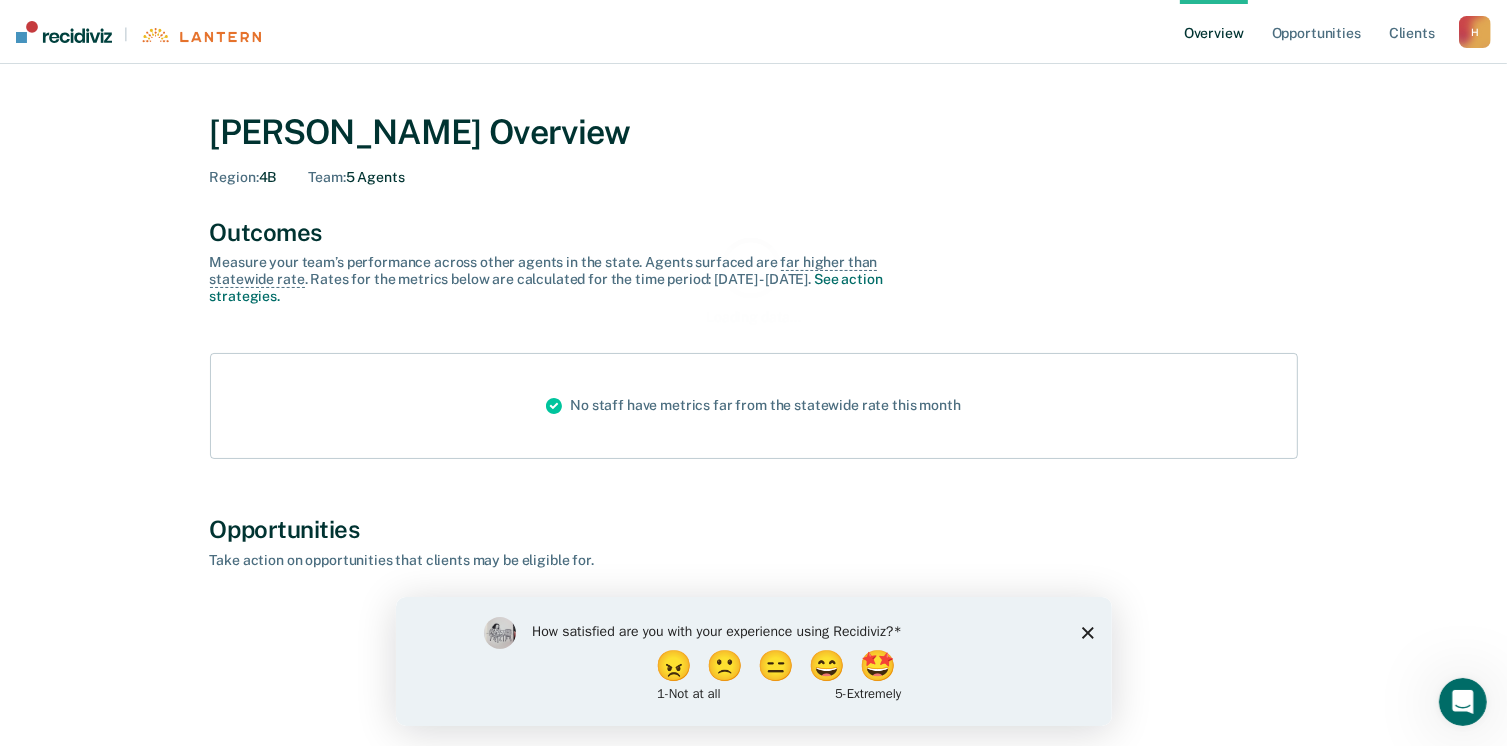 click 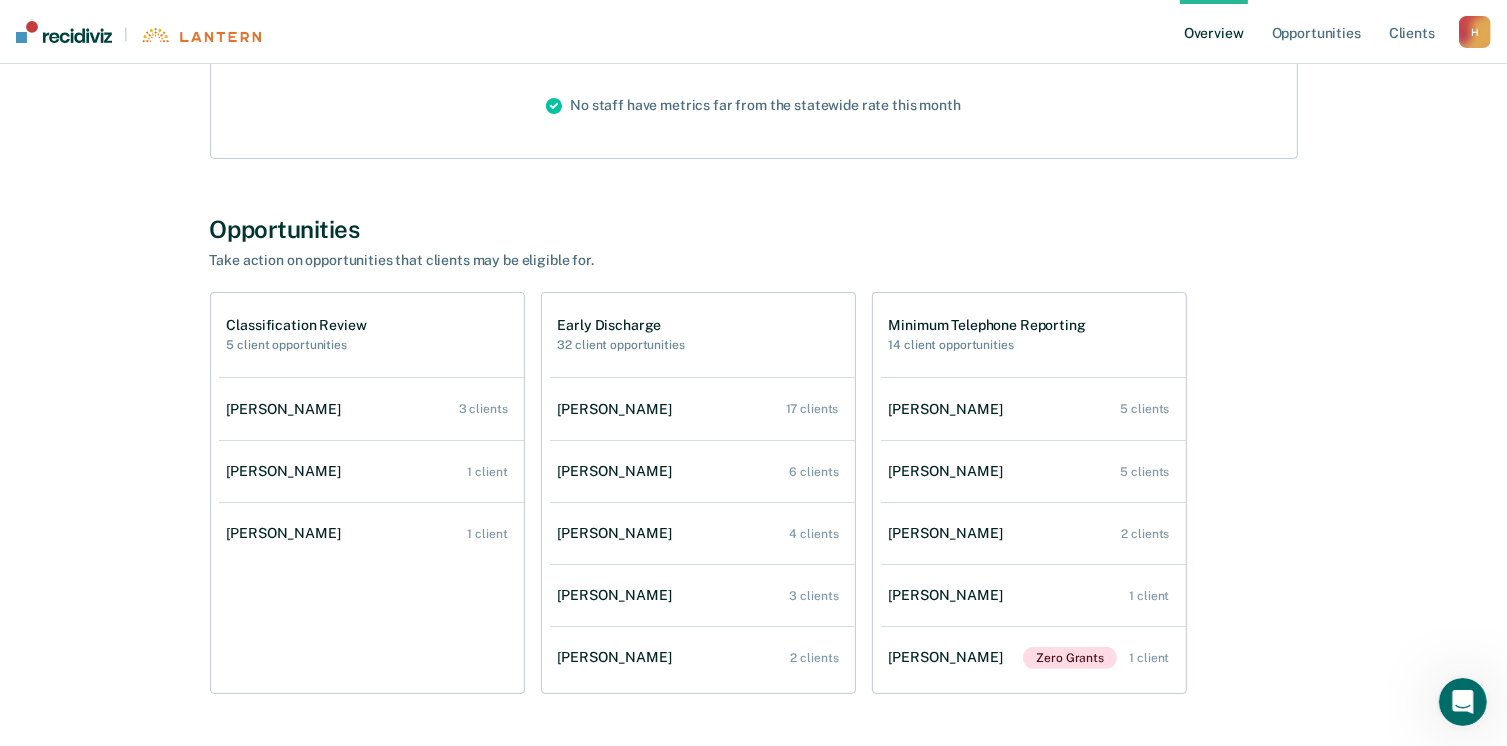 scroll, scrollTop: 368, scrollLeft: 0, axis: vertical 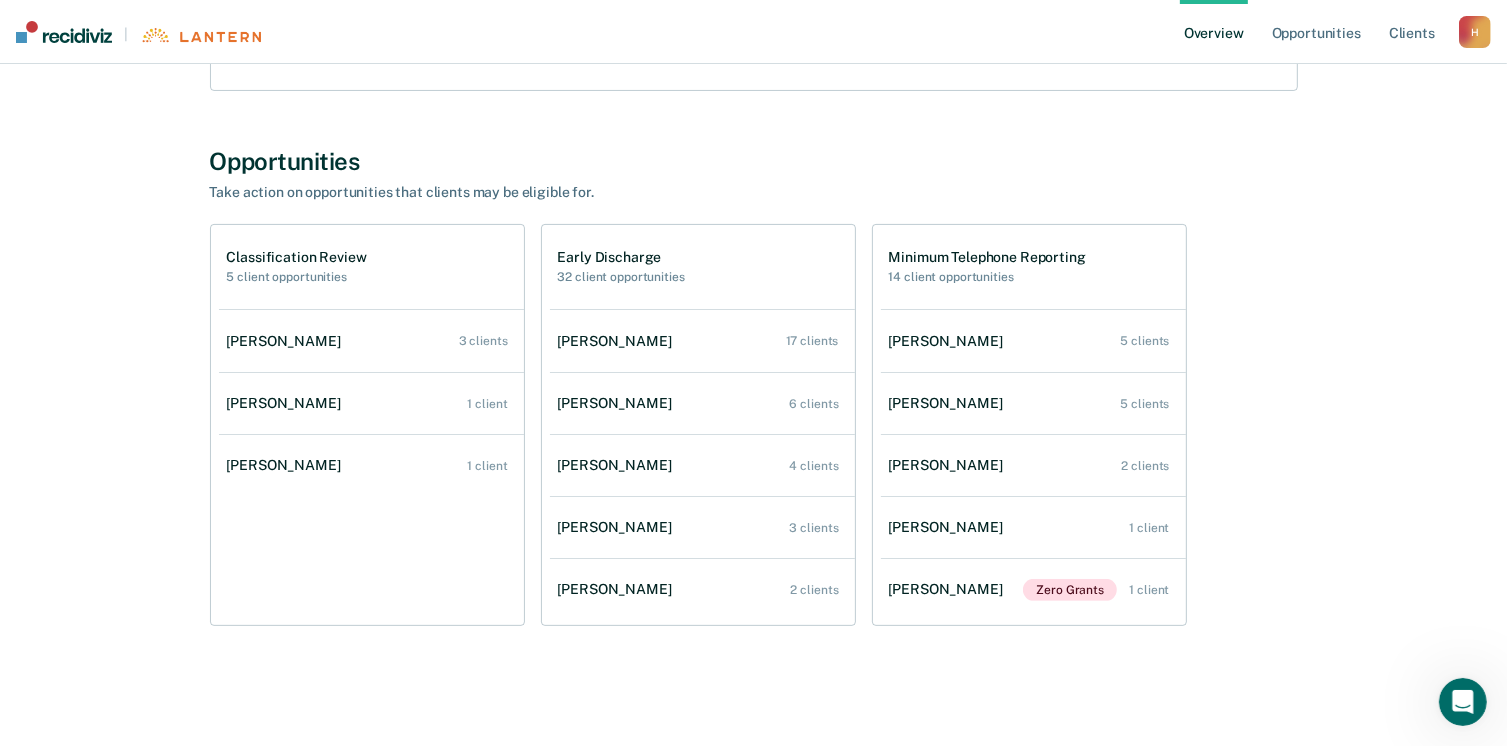 click on "H" at bounding box center [1475, 32] 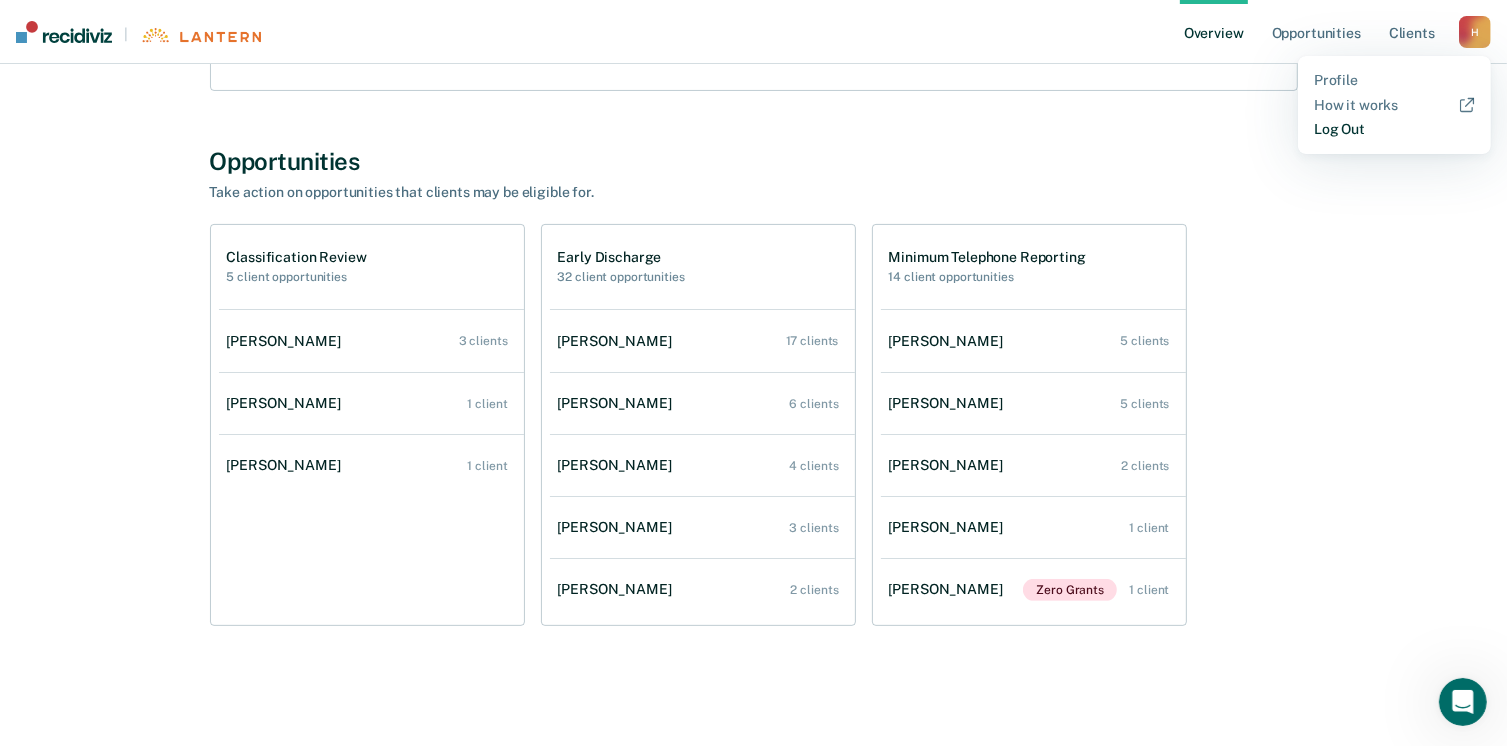 click on "Log Out" at bounding box center (1394, 129) 